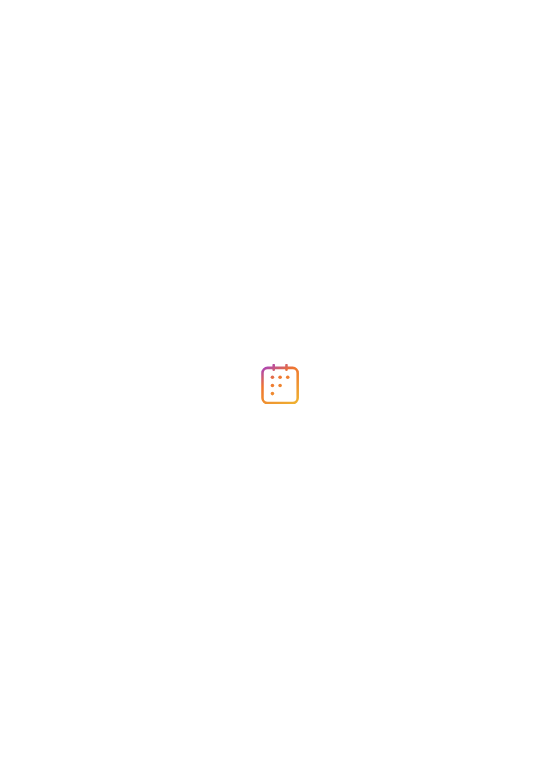 scroll, scrollTop: 0, scrollLeft: 0, axis: both 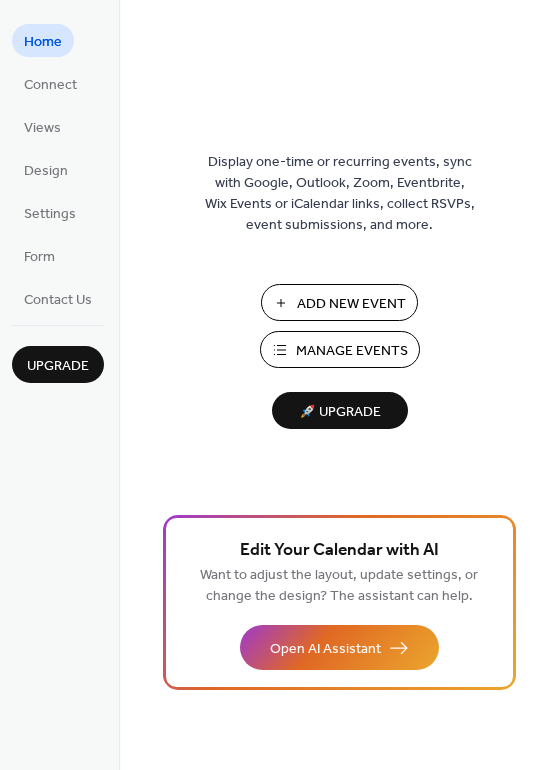 click on "Manage Events" at bounding box center (352, 351) 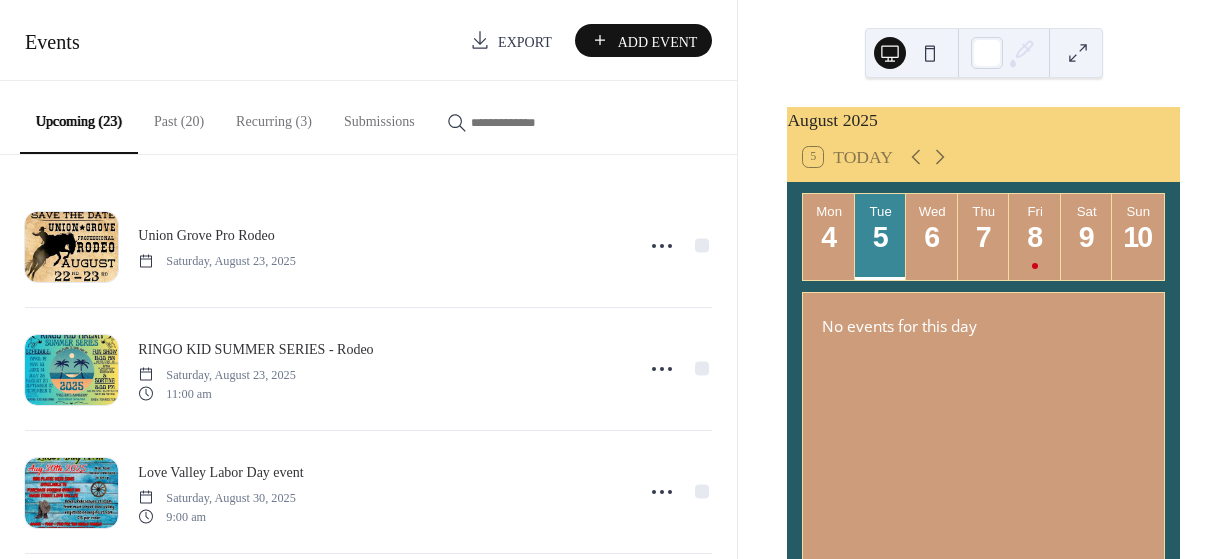 scroll, scrollTop: 0, scrollLeft: 0, axis: both 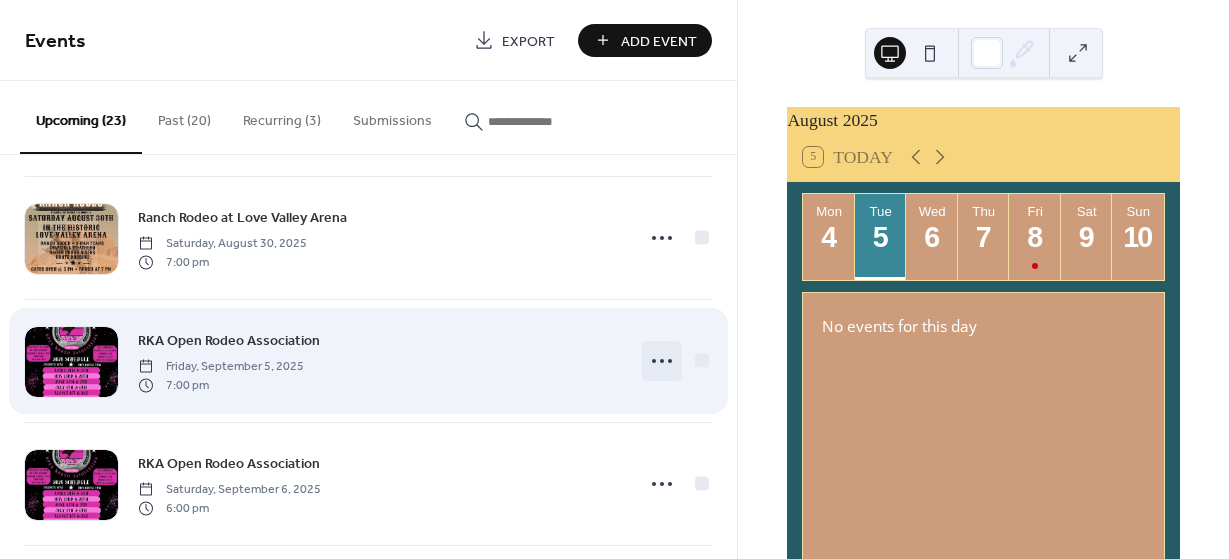 click 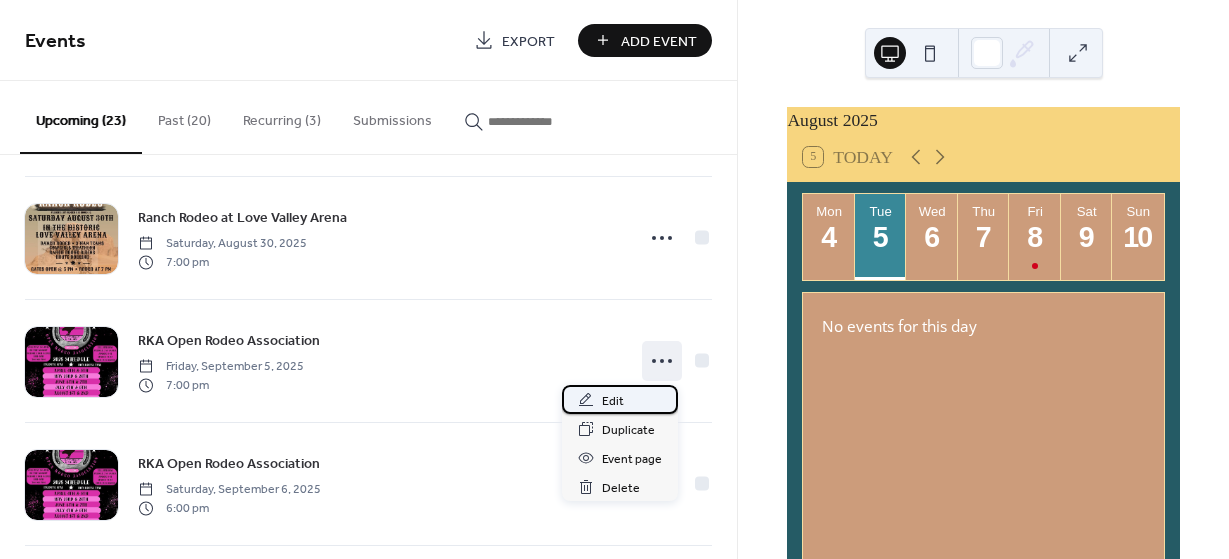 click on "Edit" at bounding box center [613, 401] 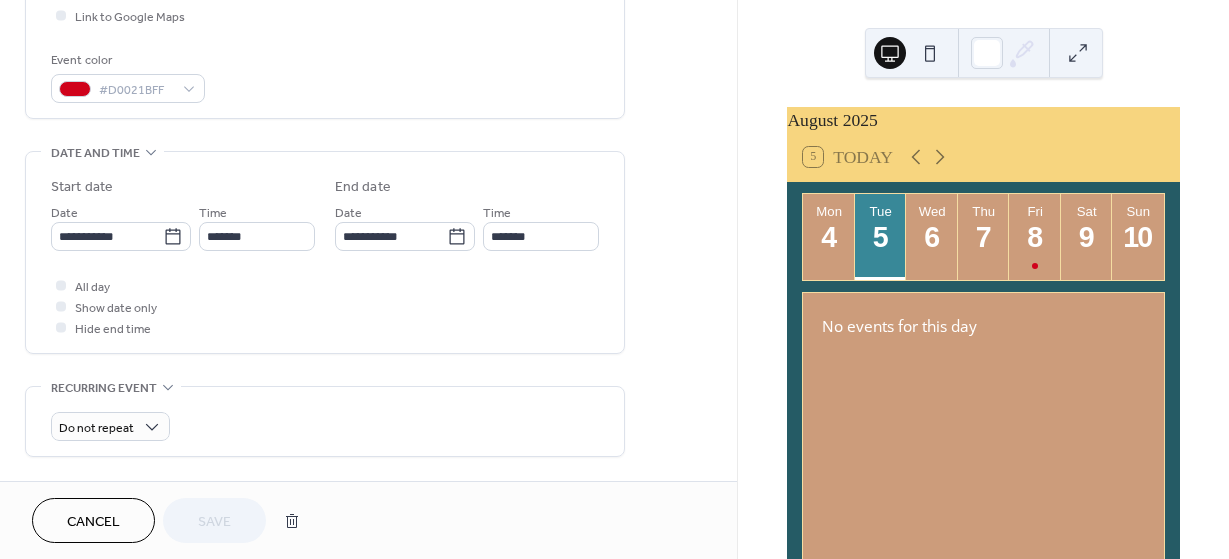 scroll, scrollTop: 900, scrollLeft: 0, axis: vertical 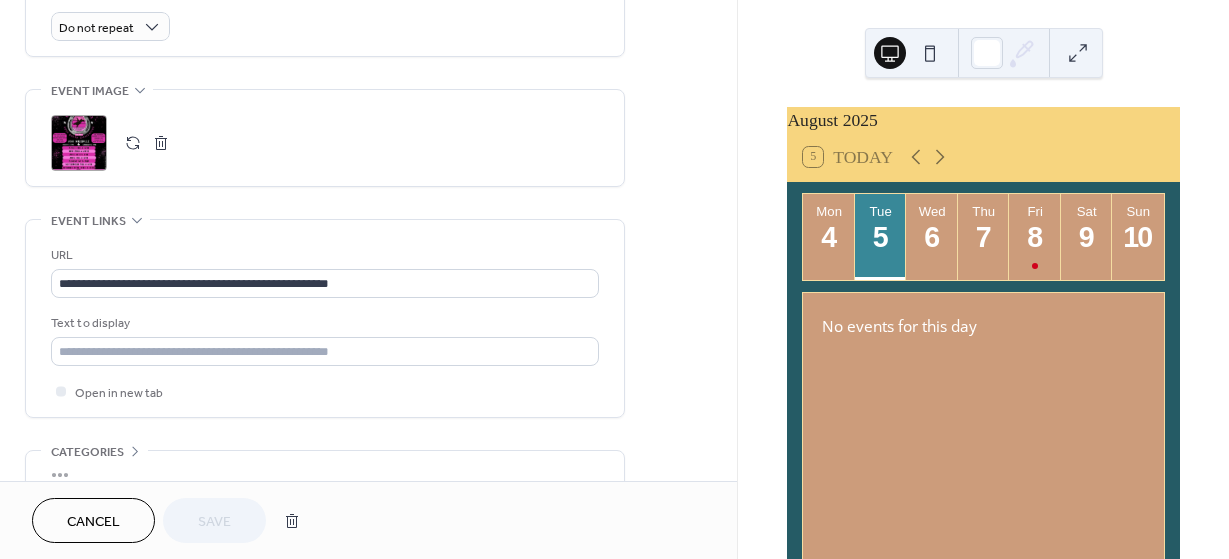 click at bounding box center (133, 143) 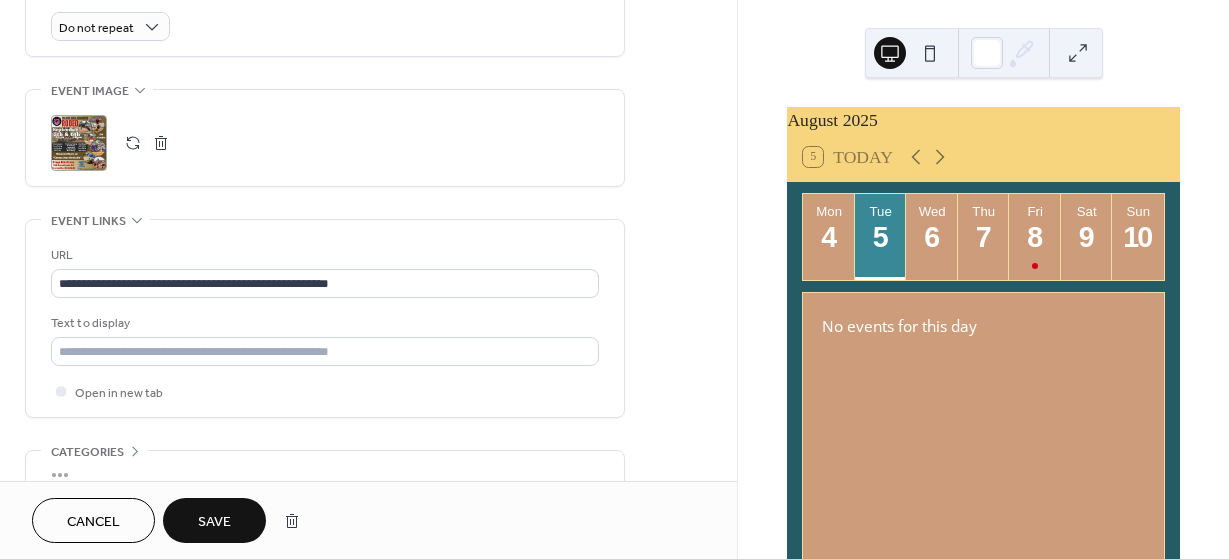 click on "Save" at bounding box center [214, 522] 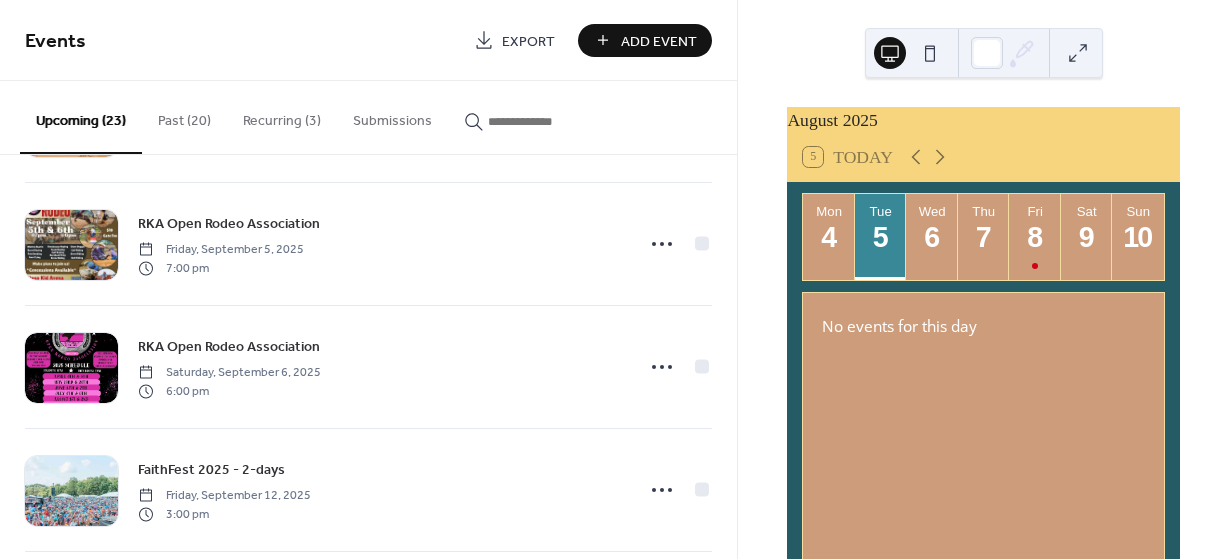 scroll, scrollTop: 700, scrollLeft: 0, axis: vertical 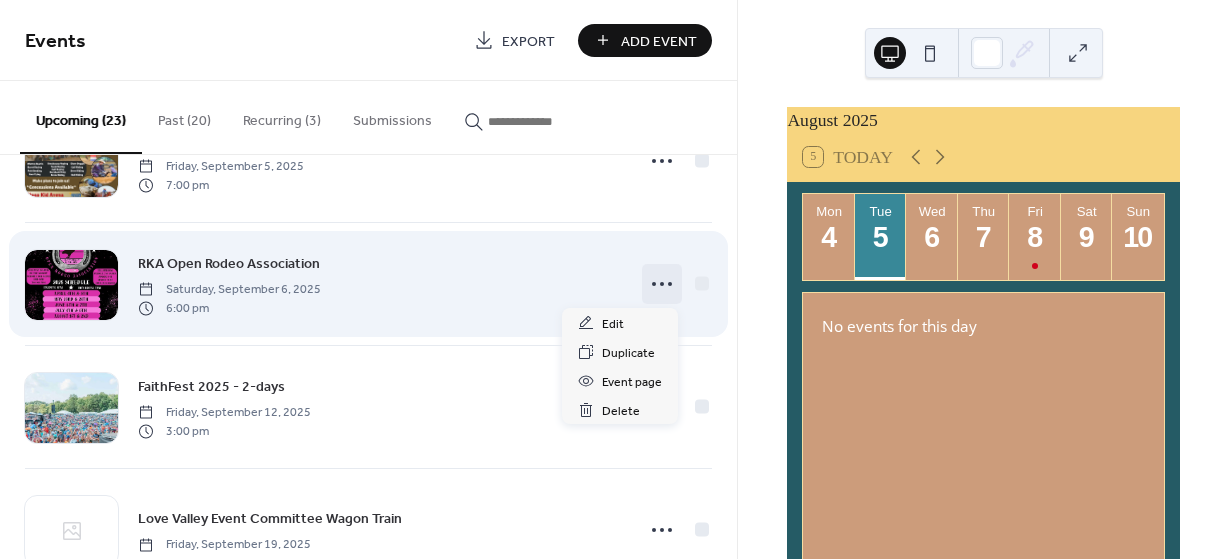 click 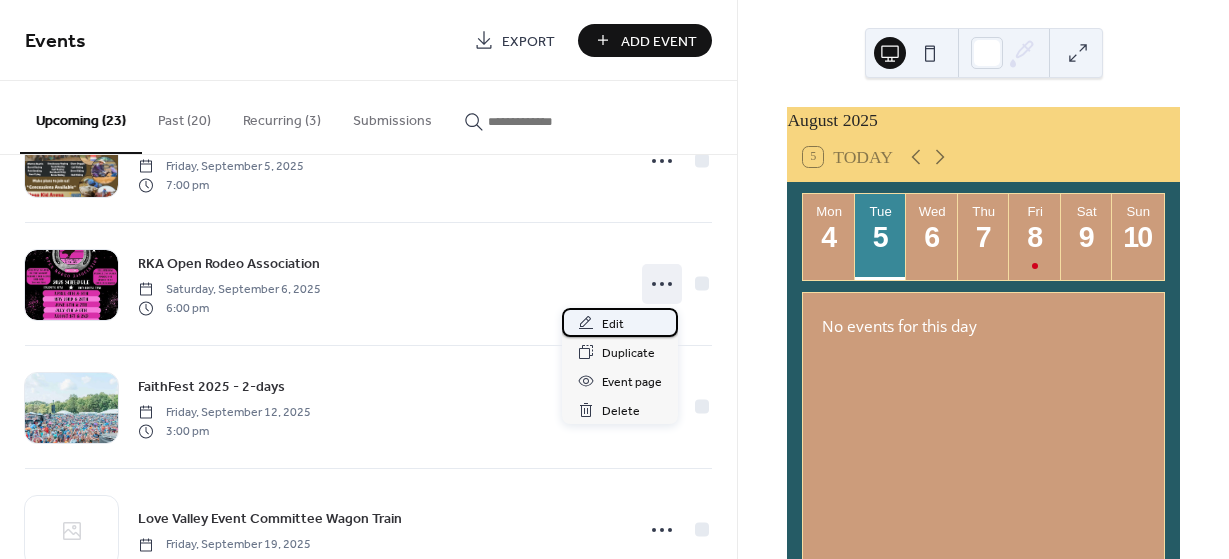 click on "Edit" at bounding box center [613, 324] 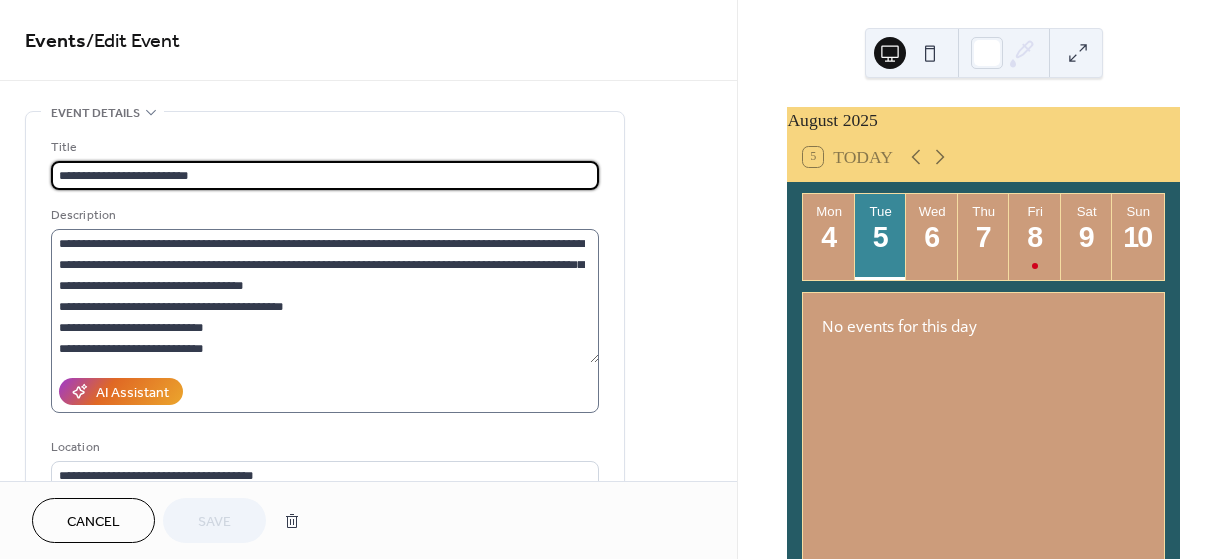scroll, scrollTop: 21, scrollLeft: 0, axis: vertical 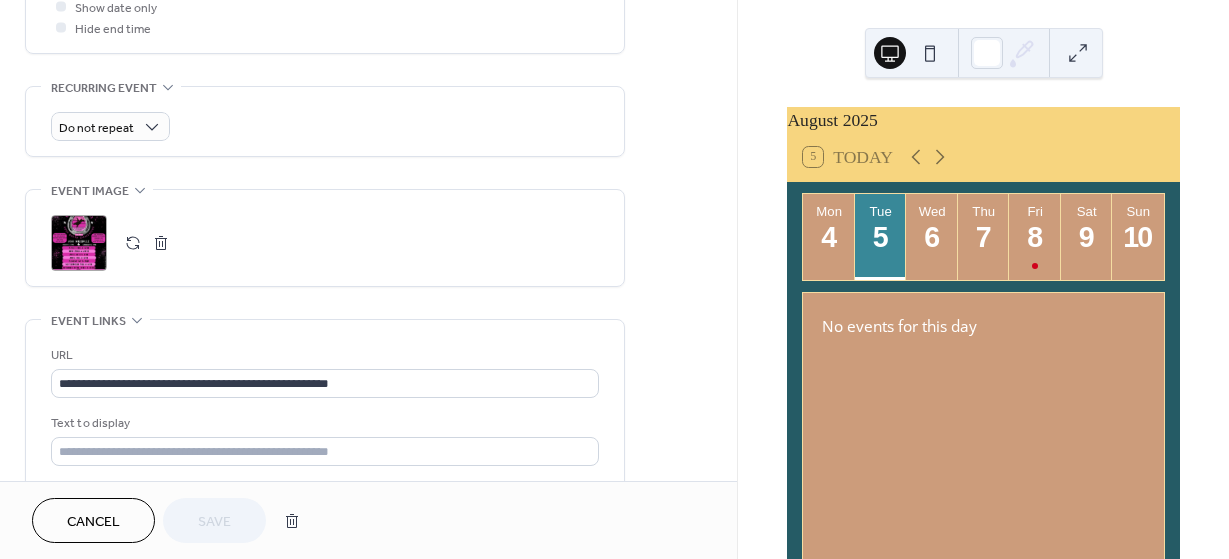 click at bounding box center (133, 243) 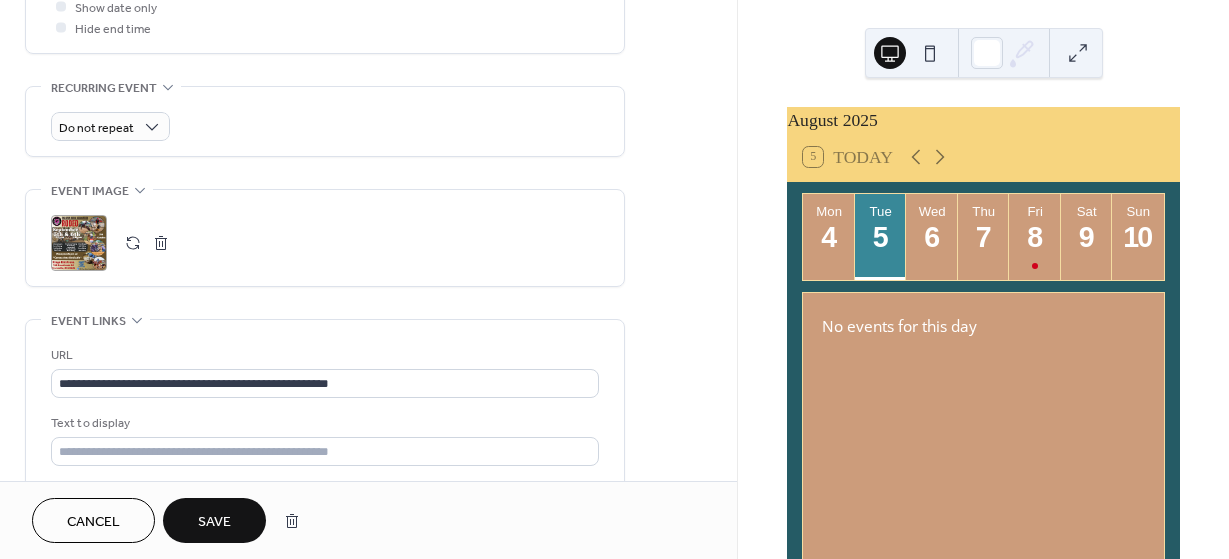 click on "Save" at bounding box center (214, 522) 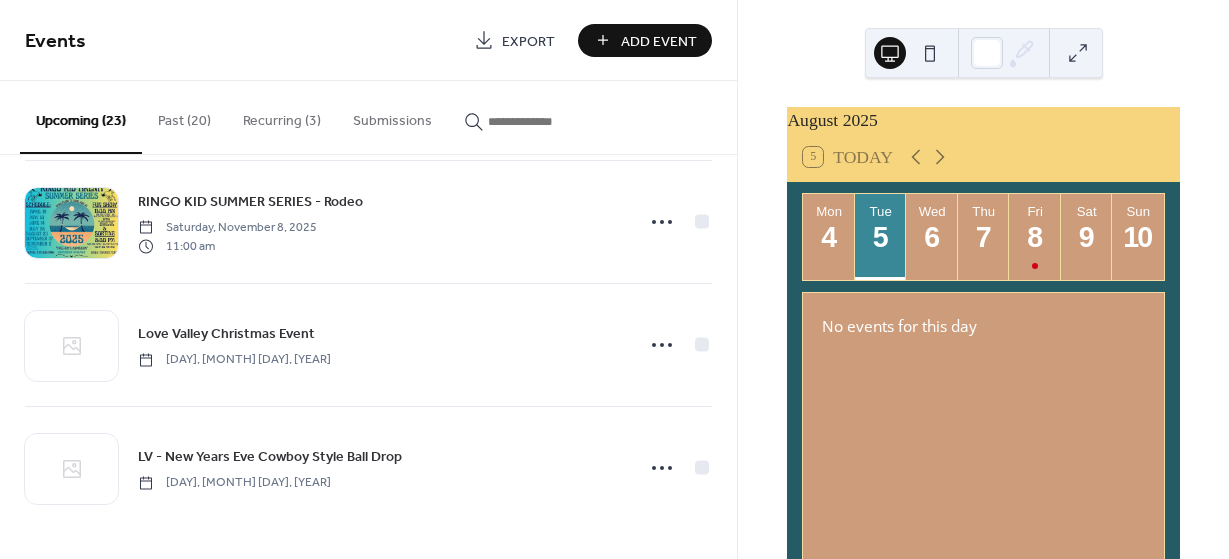scroll, scrollTop: 1884, scrollLeft: 0, axis: vertical 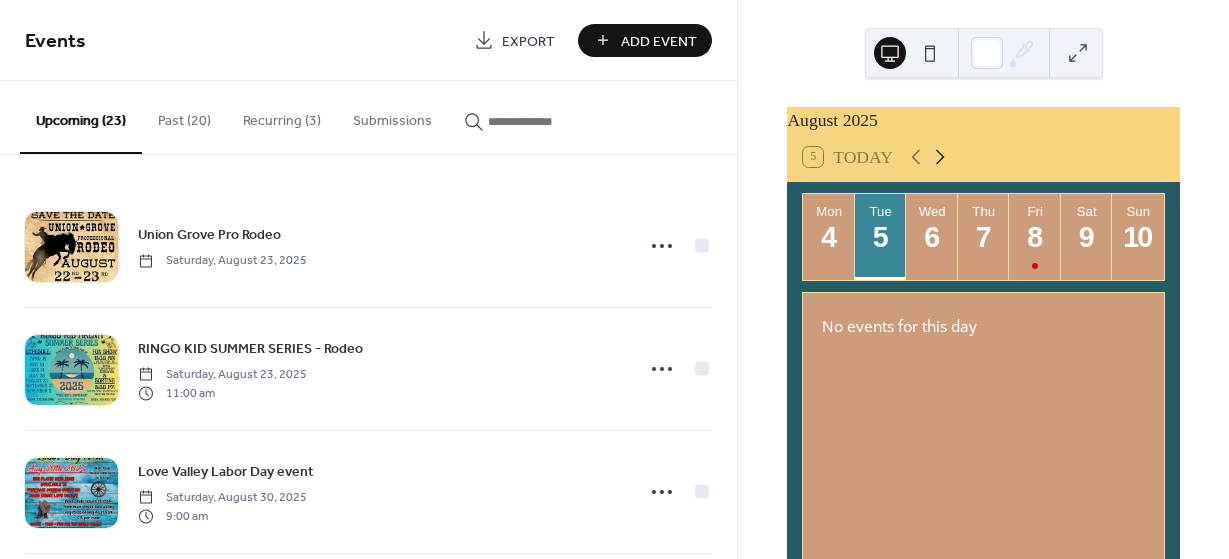 click 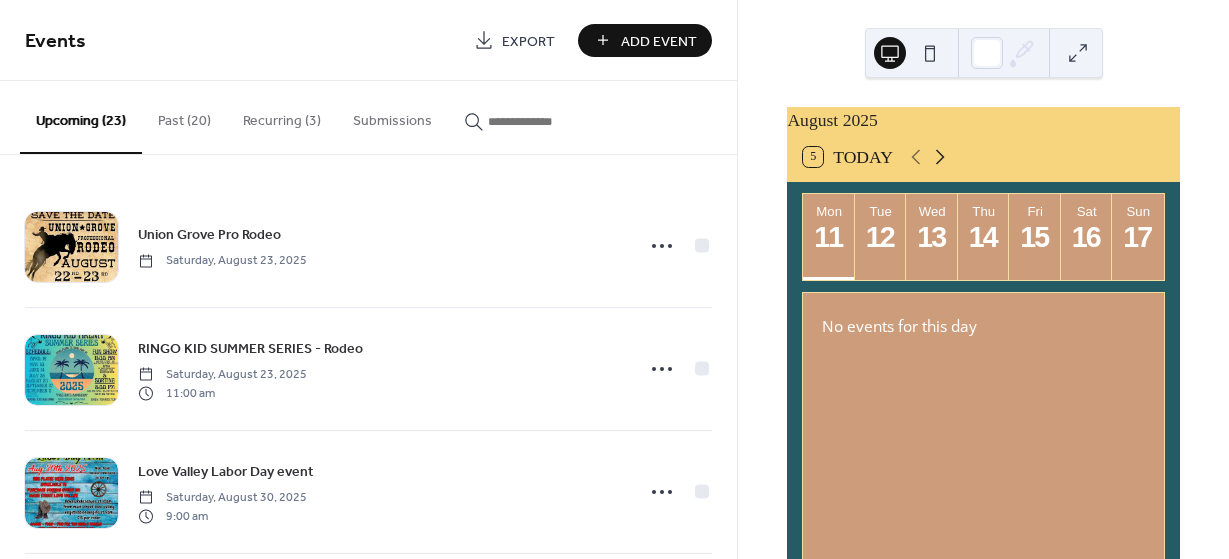 click 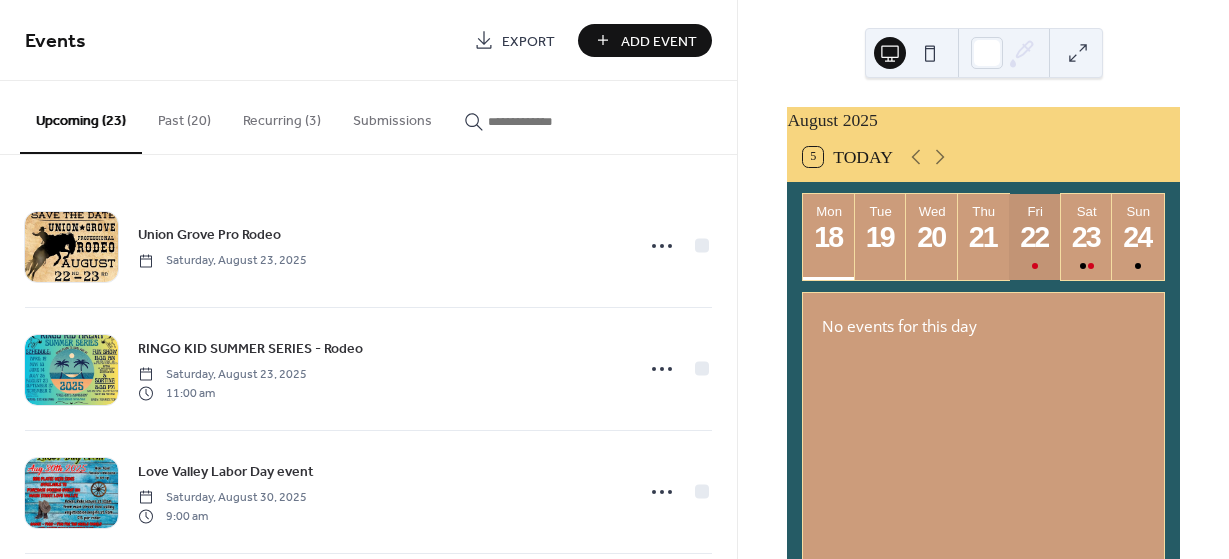 click on "22" at bounding box center (1034, 237) 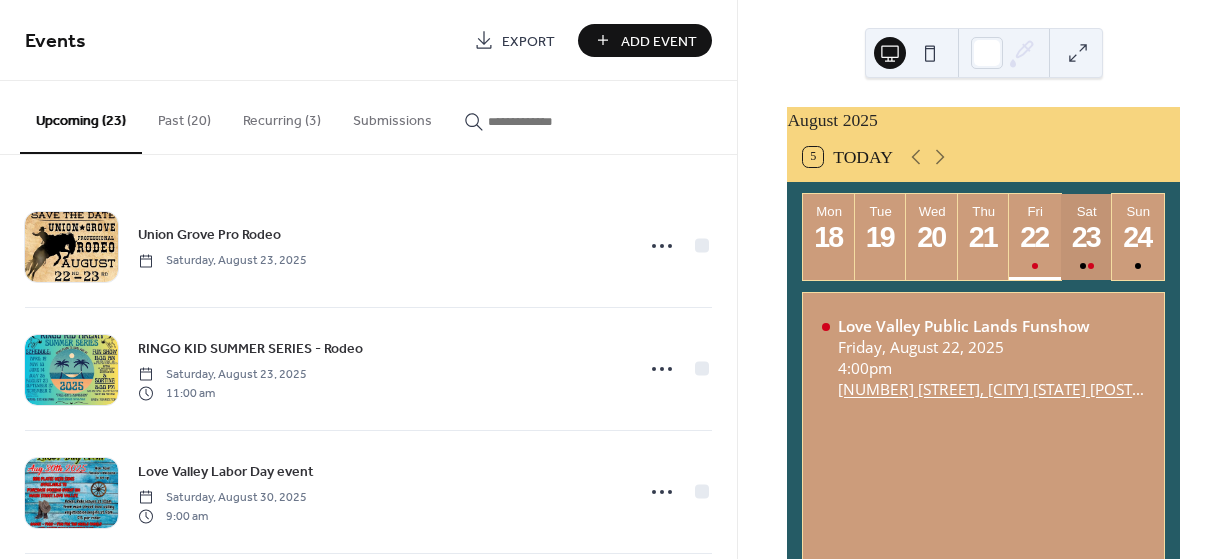 click on "23" at bounding box center [1086, 237] 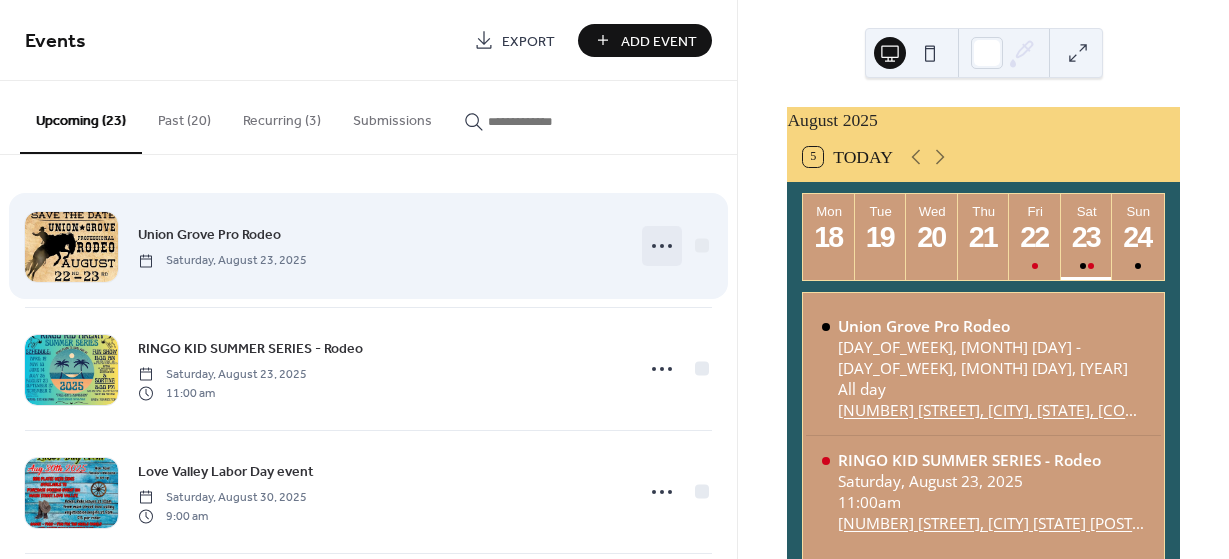 click 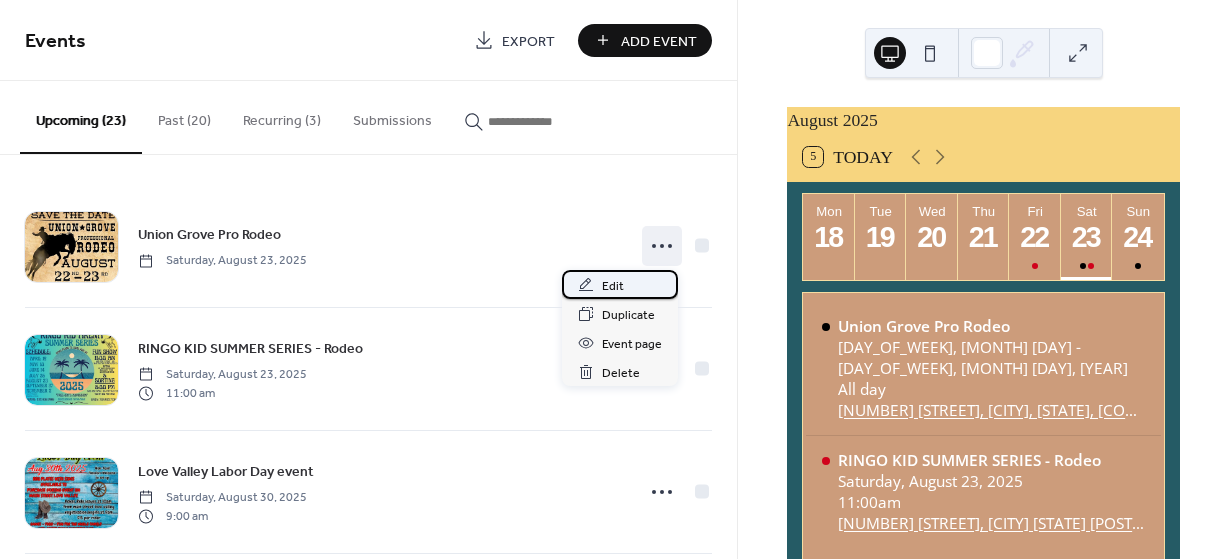 click on "Edit" at bounding box center (613, 286) 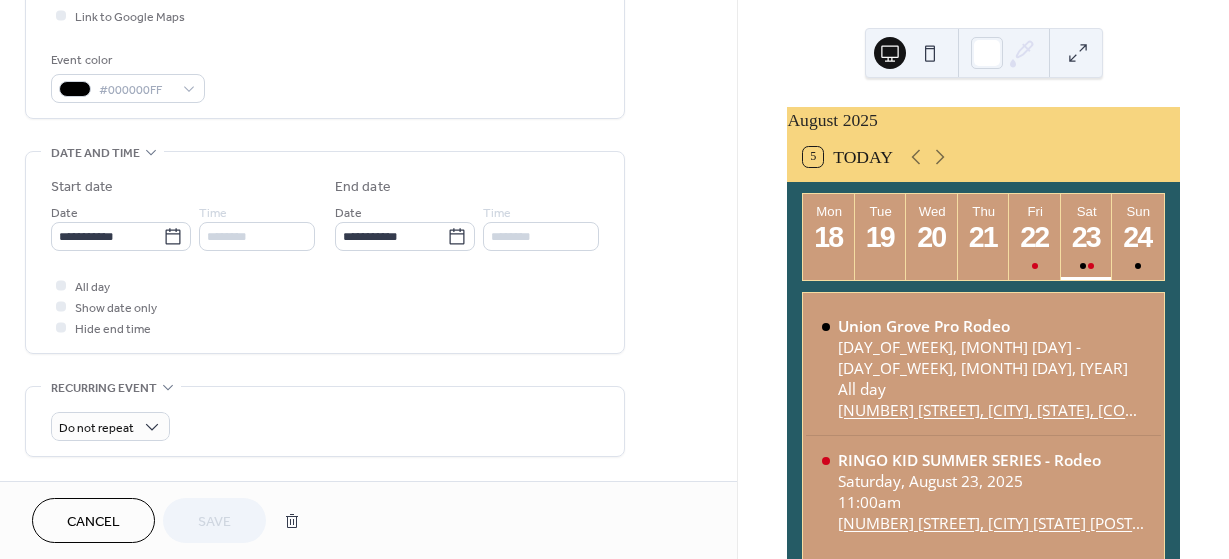 scroll, scrollTop: 600, scrollLeft: 0, axis: vertical 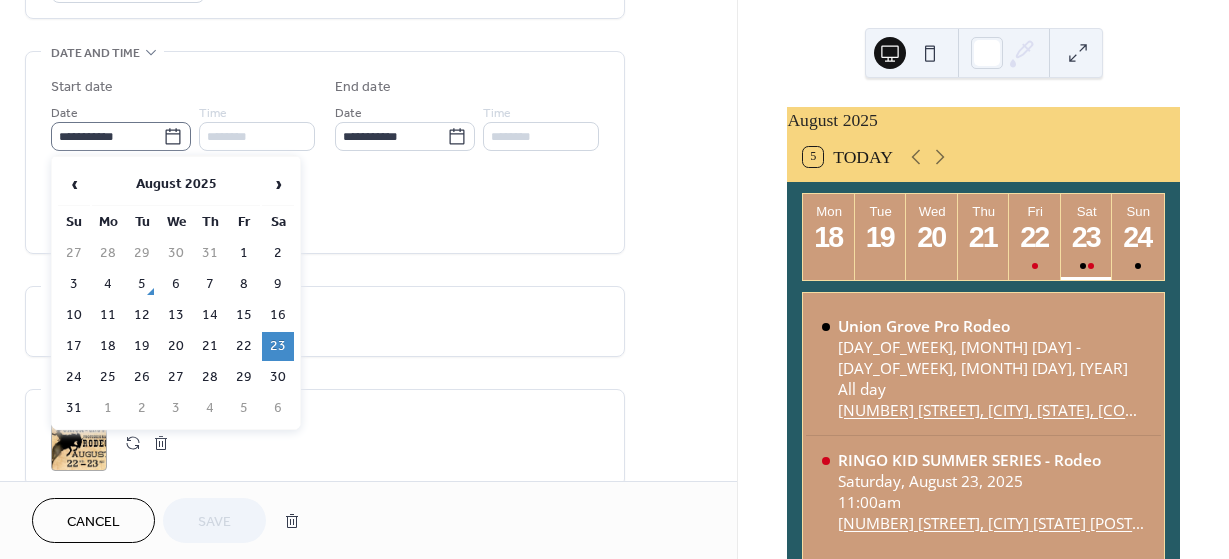 click 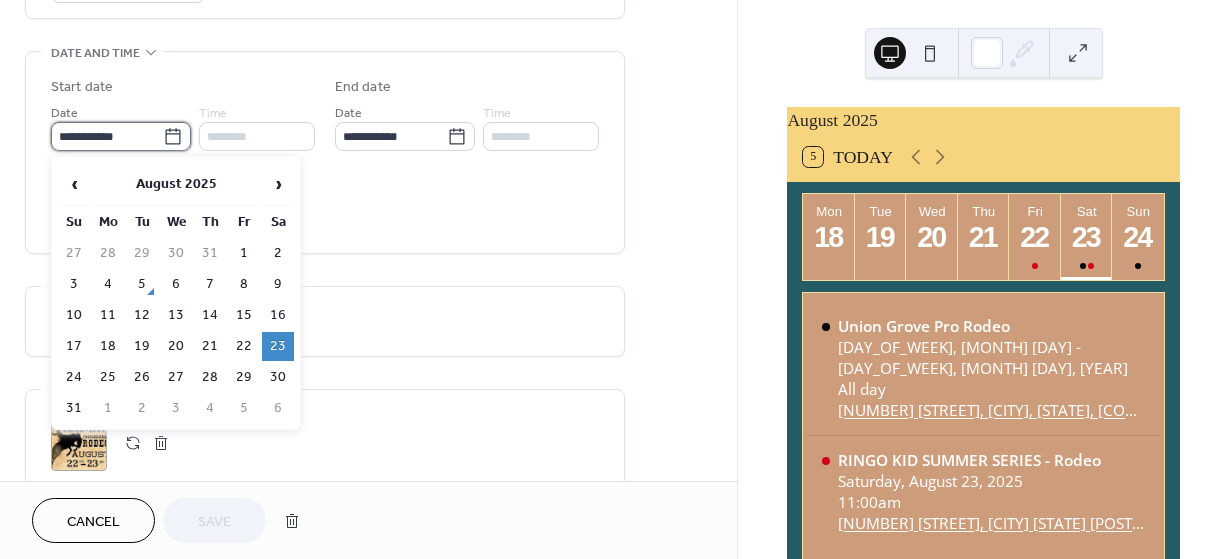 click on "**********" at bounding box center [107, 136] 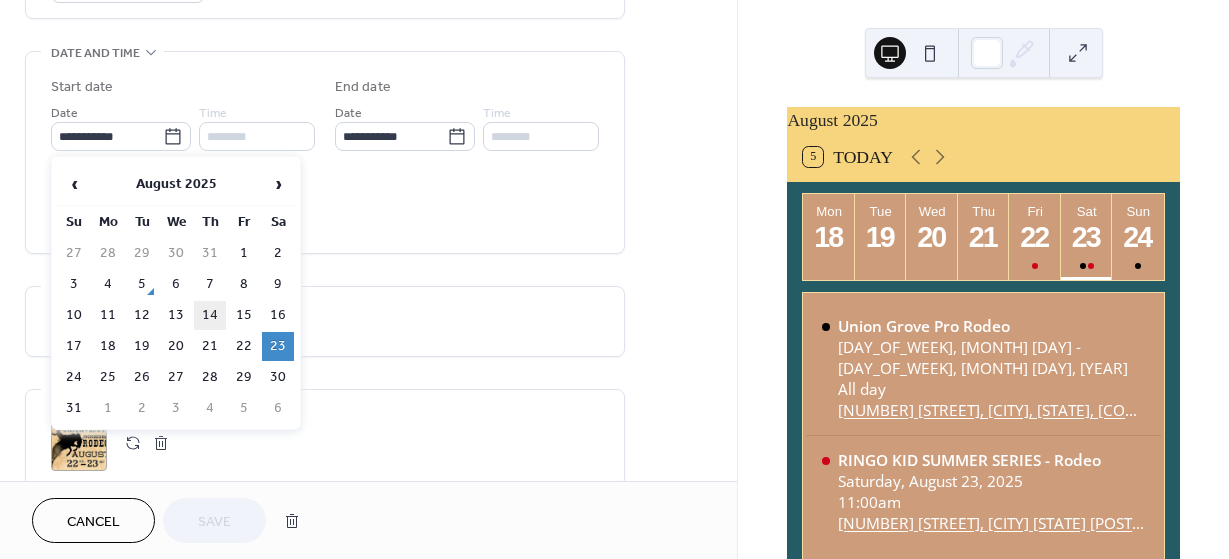 click on "22" at bounding box center [244, 346] 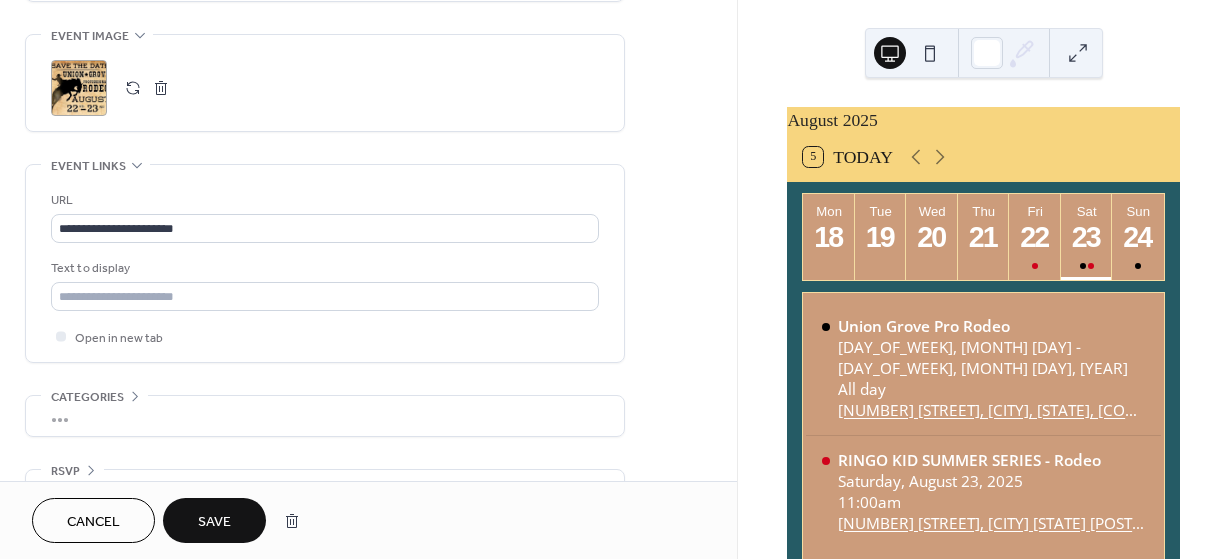 scroll, scrollTop: 1000, scrollLeft: 0, axis: vertical 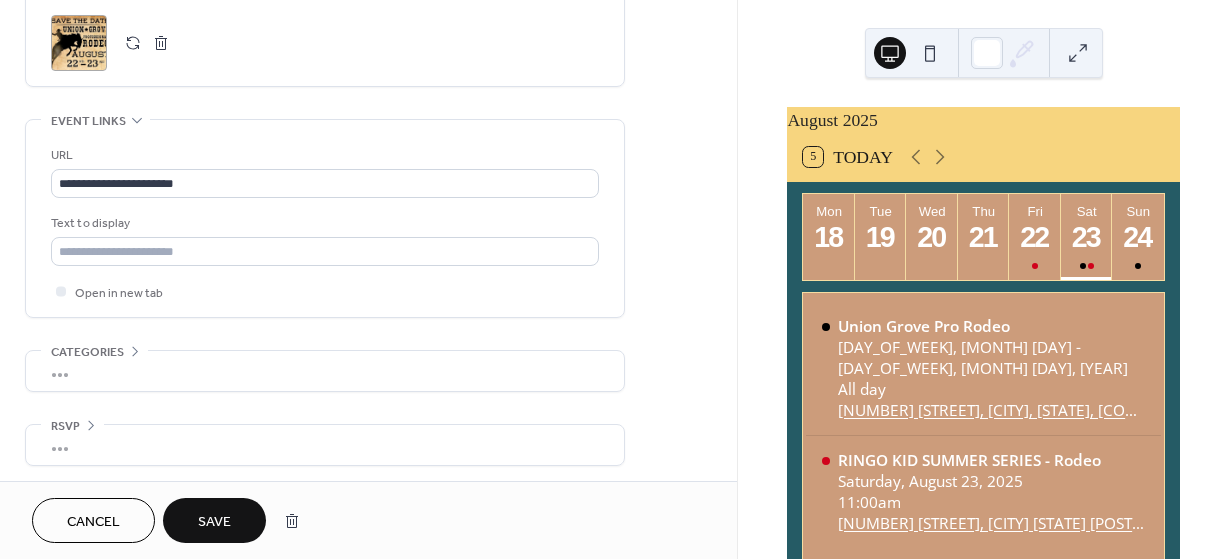 click on "Save" at bounding box center [214, 520] 